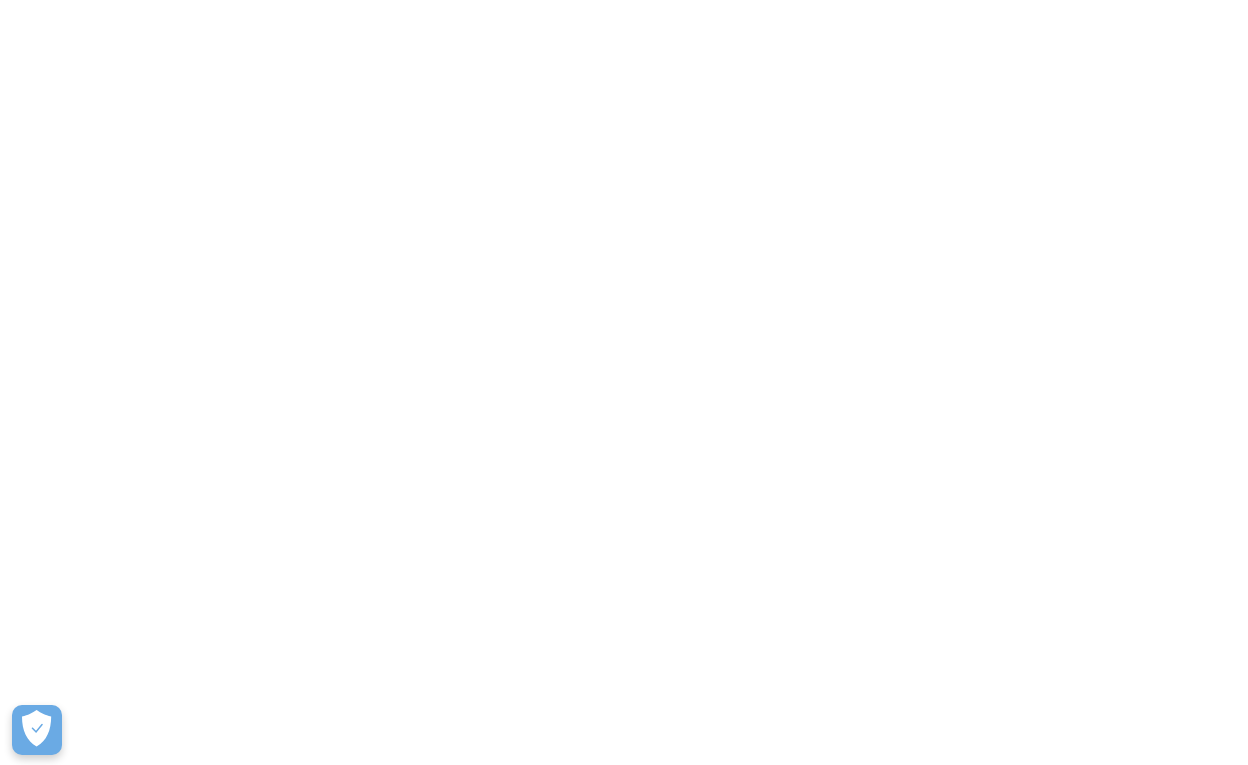 scroll, scrollTop: 0, scrollLeft: 0, axis: both 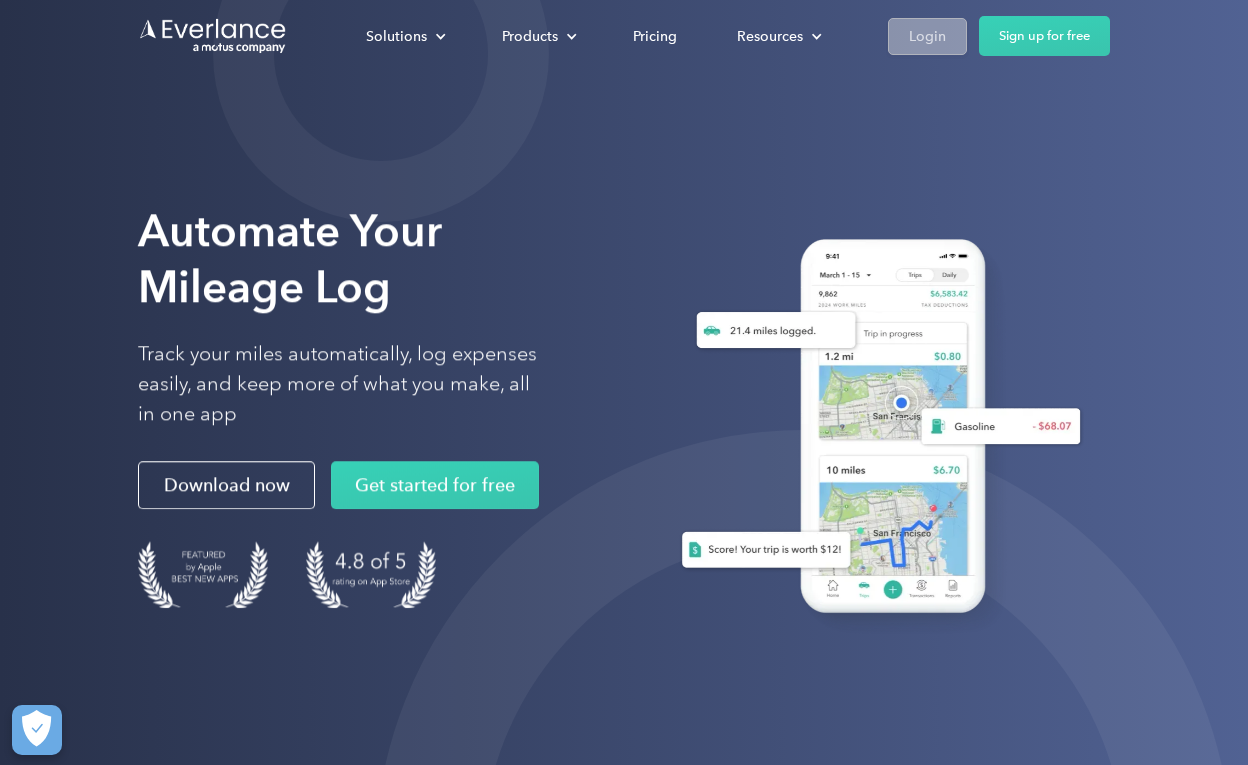 click on "Login" at bounding box center [927, 36] 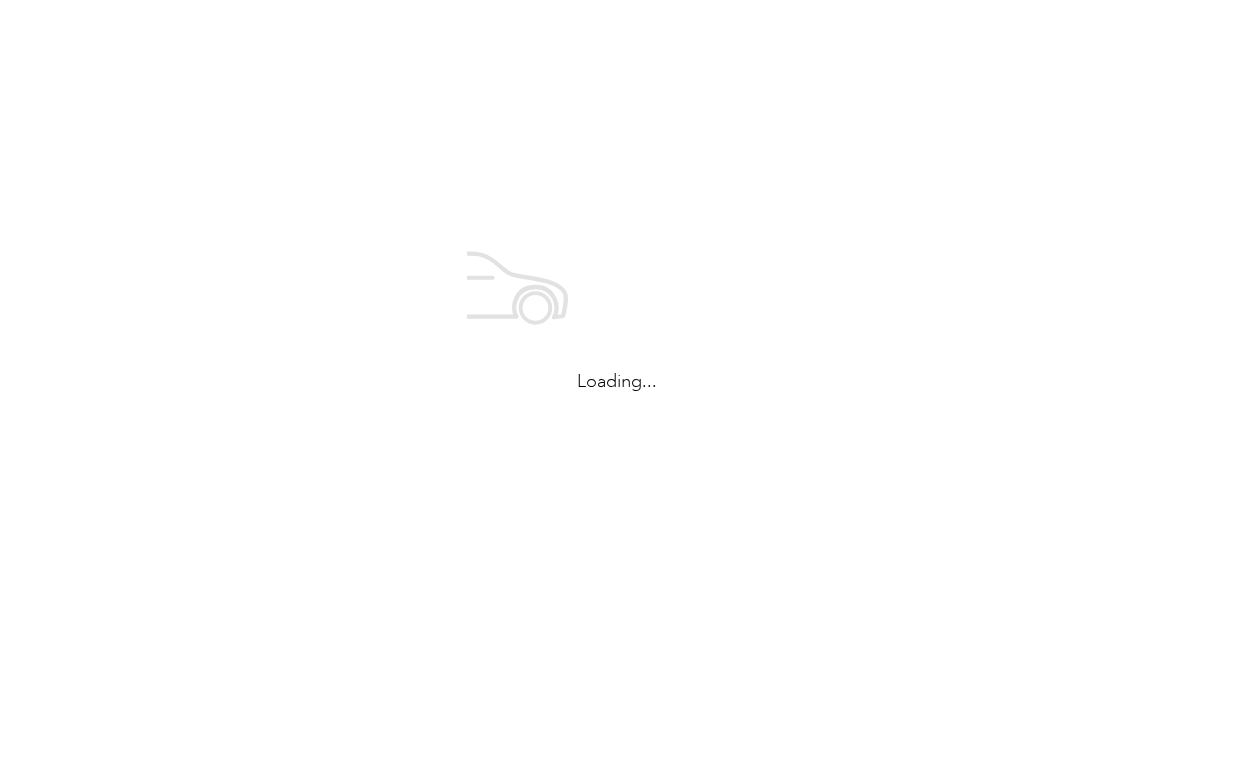 scroll, scrollTop: 0, scrollLeft: 0, axis: both 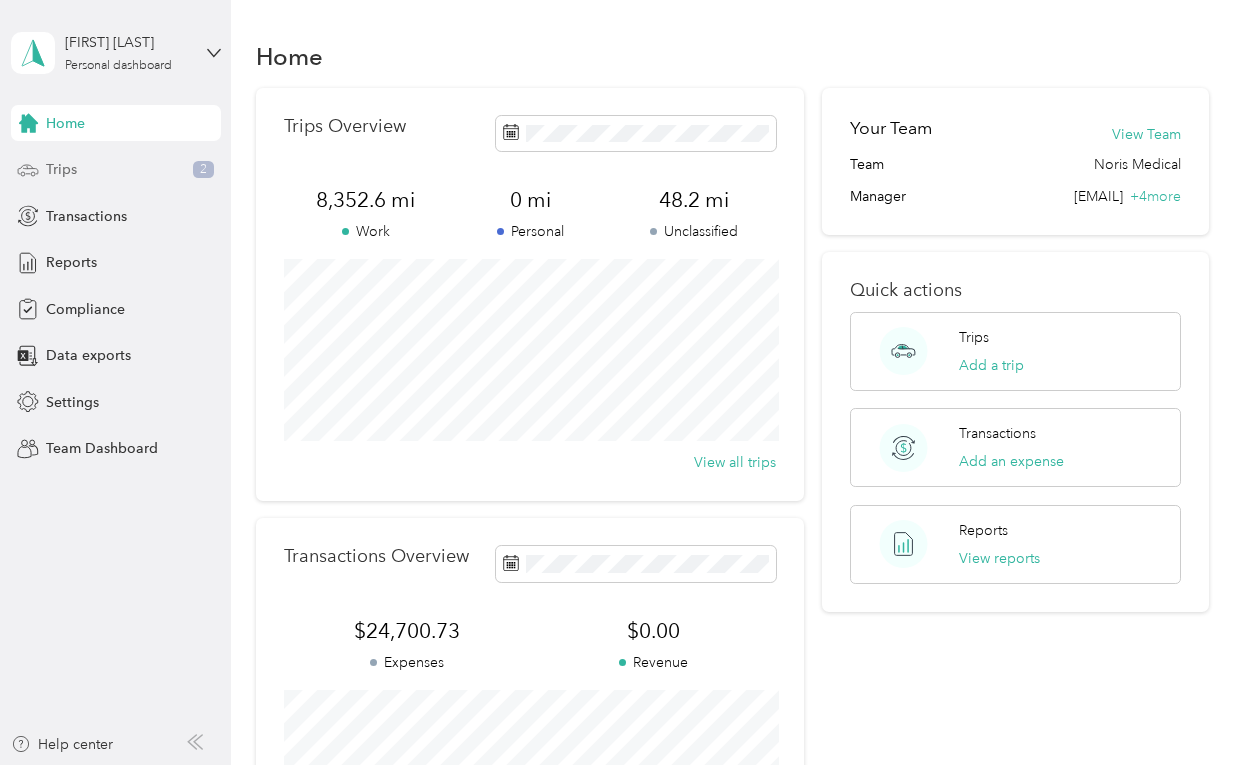 click on "Trips" at bounding box center [61, 169] 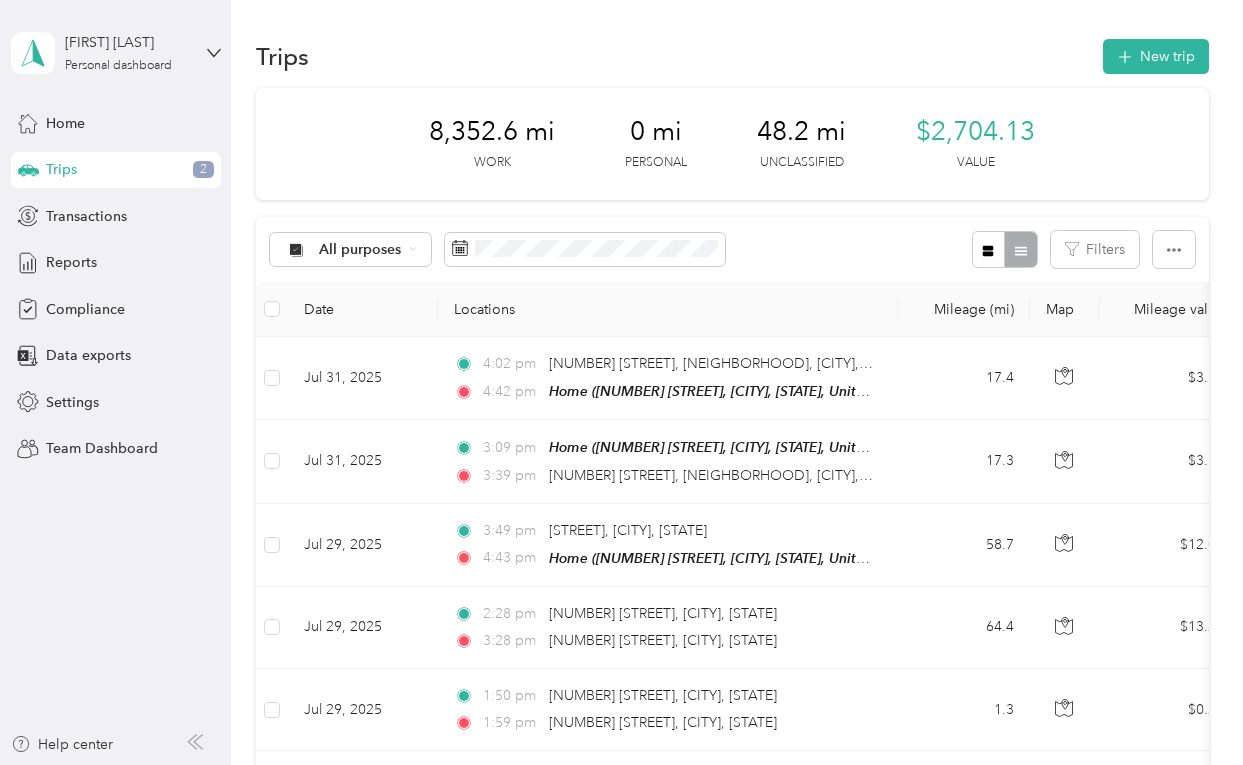 click on "Unclassified" at bounding box center (802, 163) 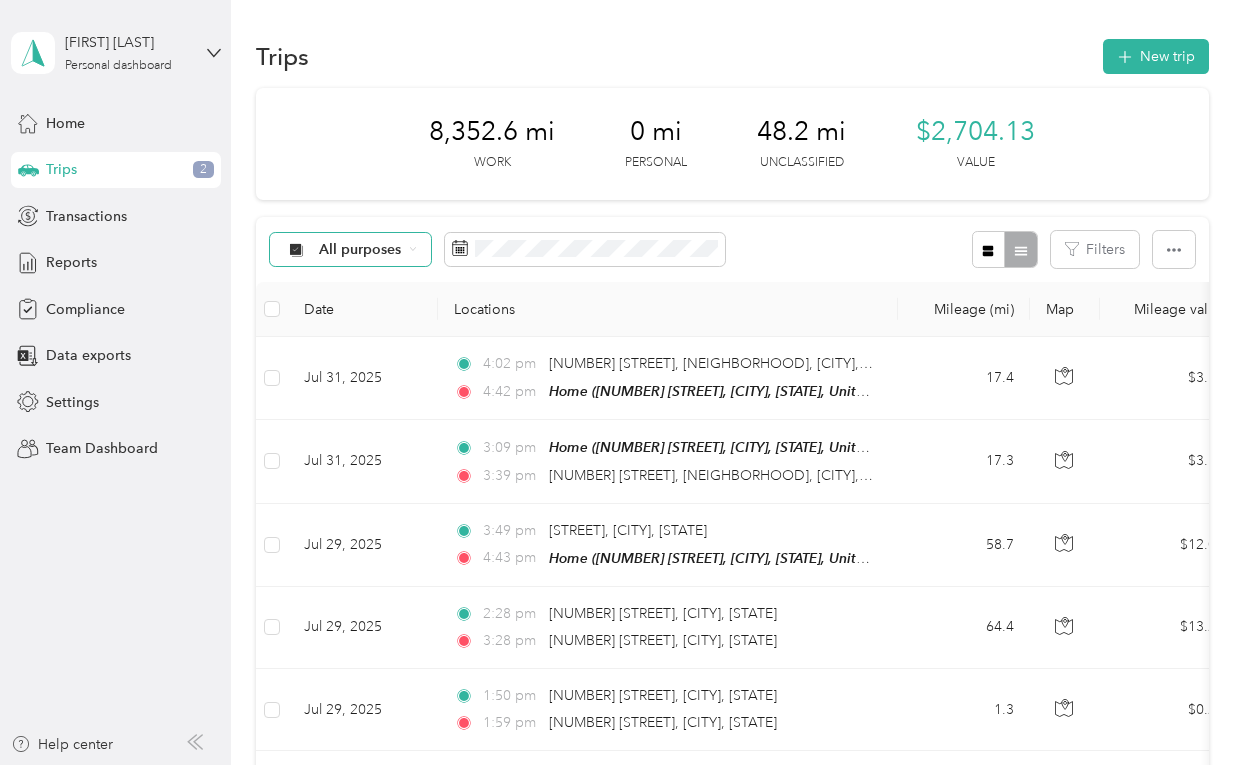 click 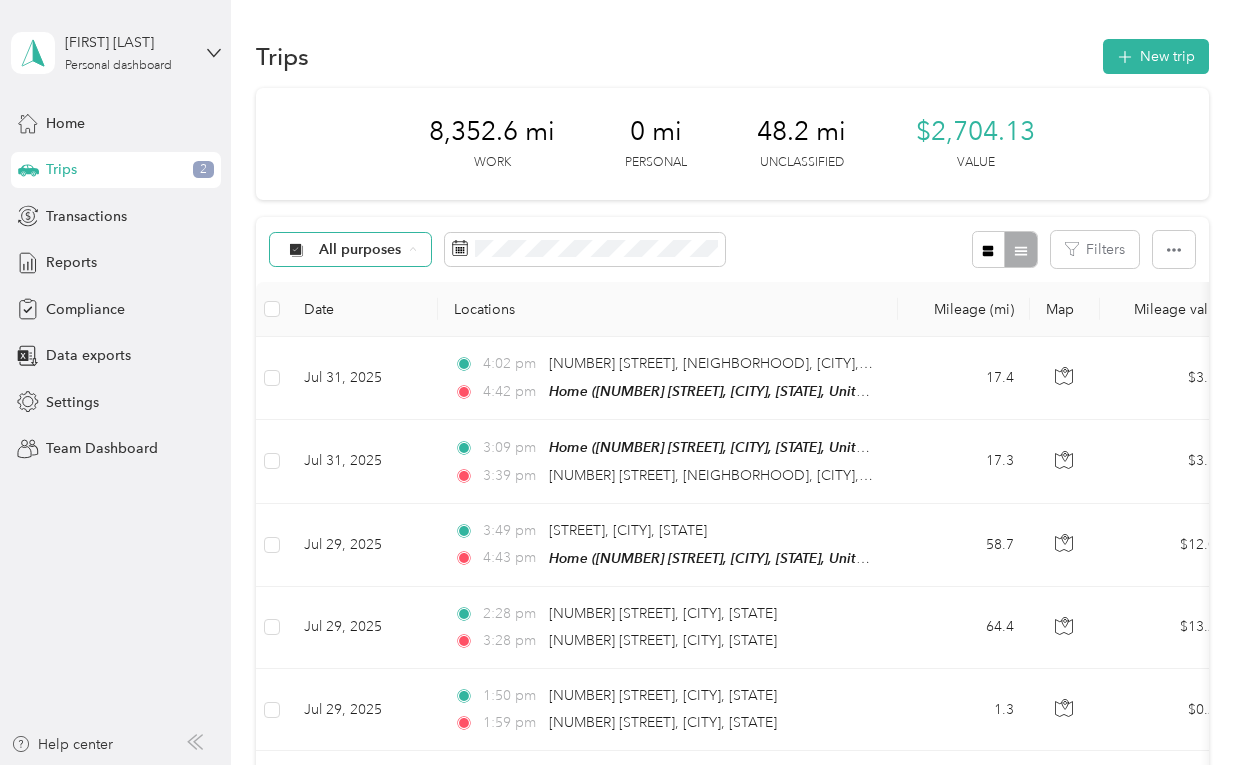 click on "Unclassified" at bounding box center [368, 319] 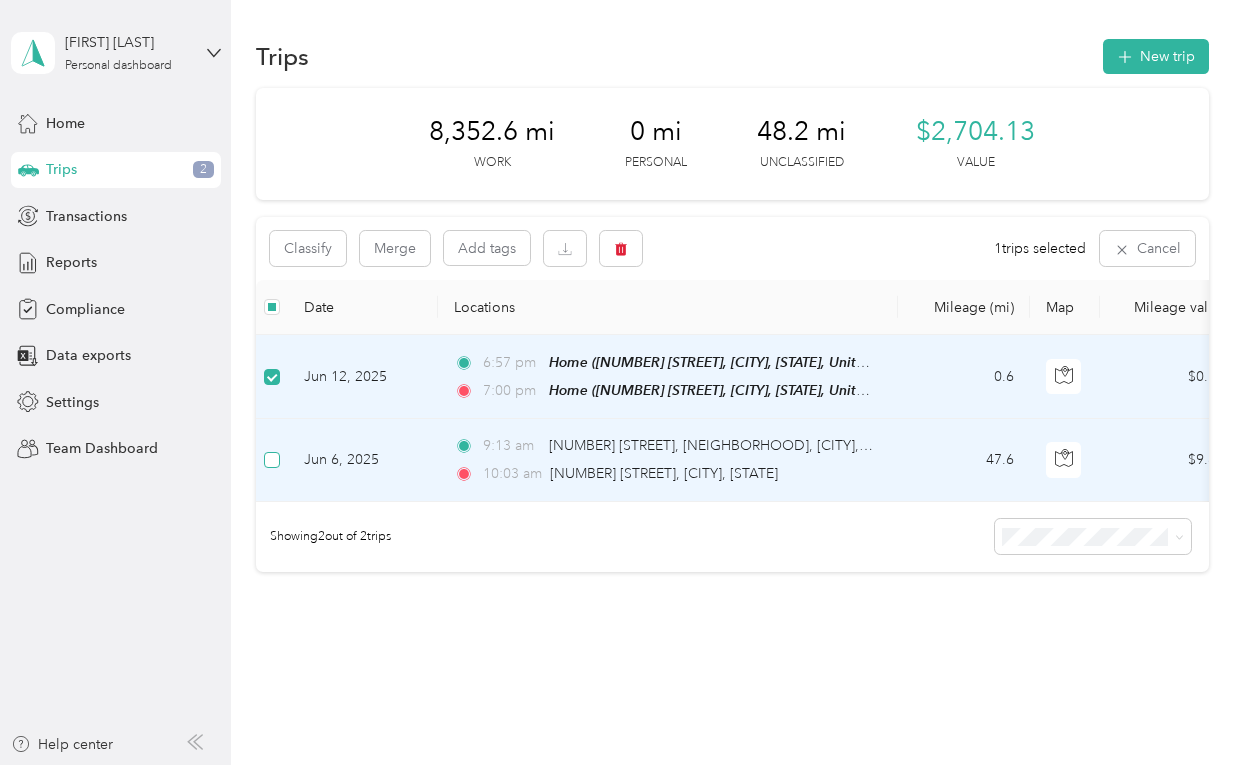 click at bounding box center (272, 460) 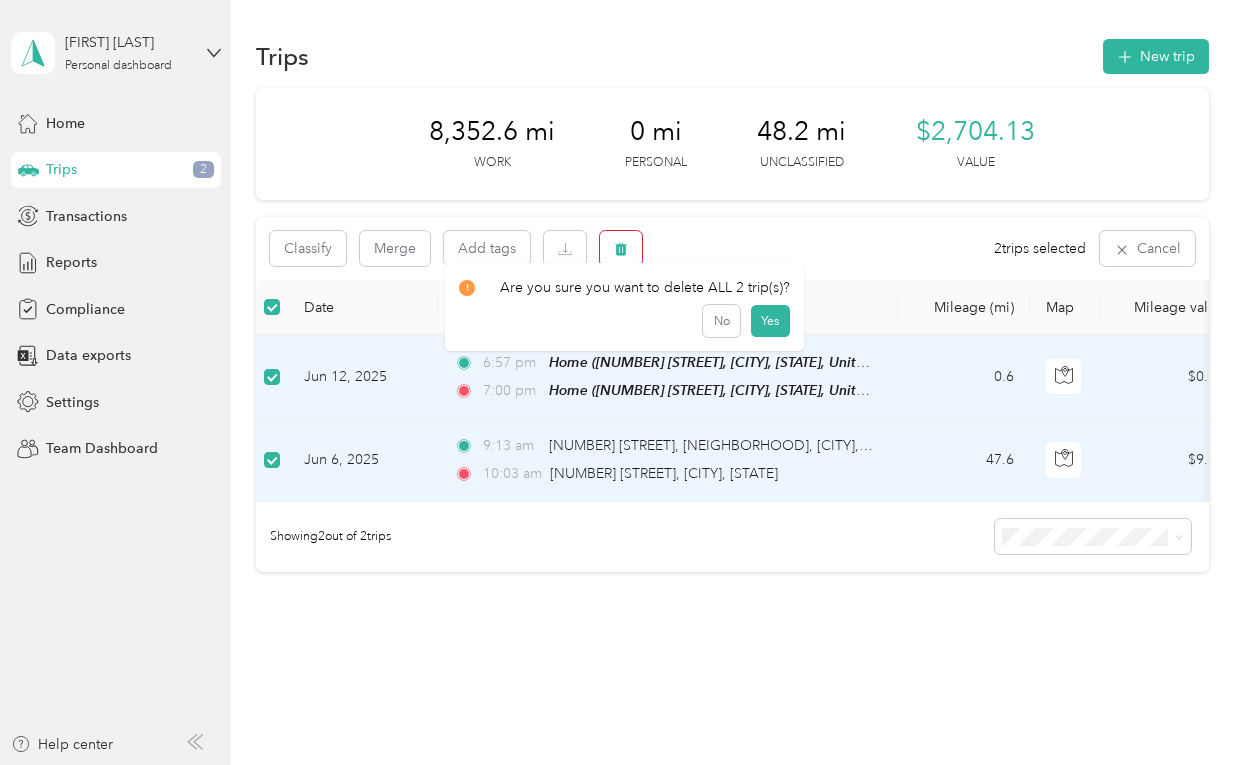click 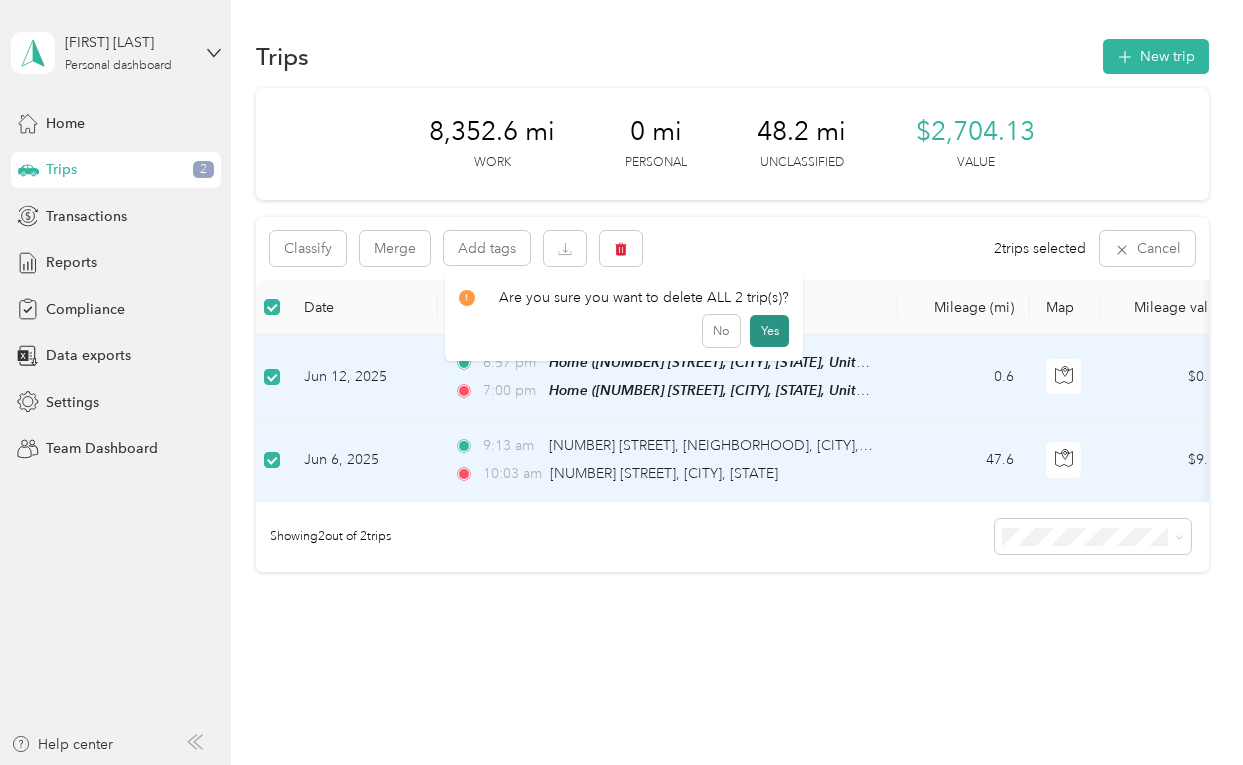 click on "Yes" at bounding box center (769, 331) 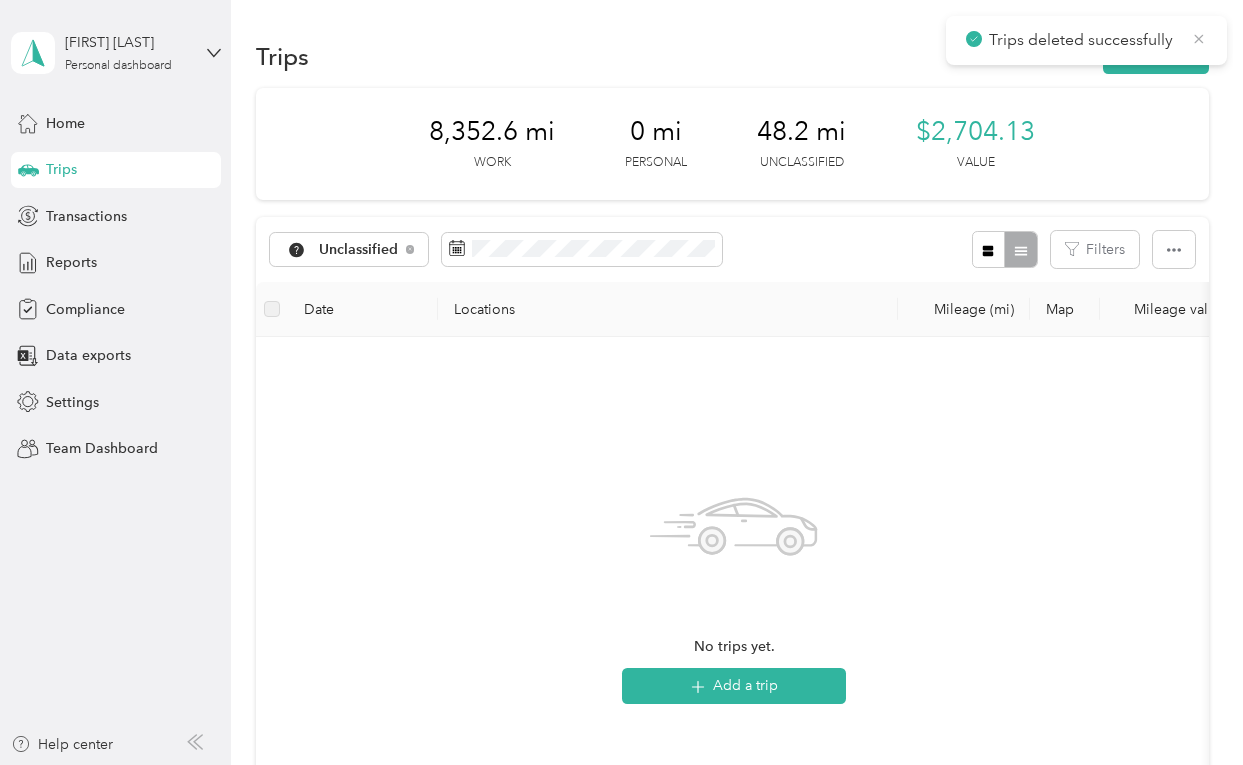 click 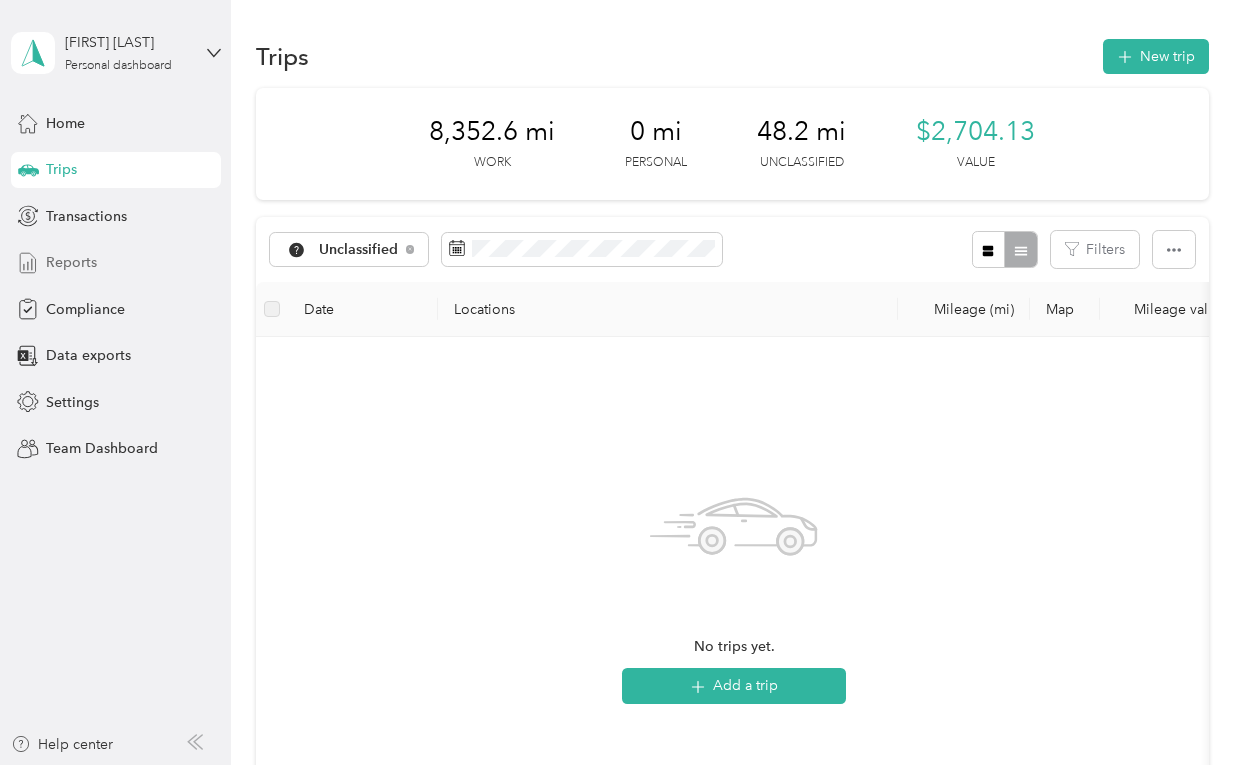 click on "Reports" at bounding box center [71, 262] 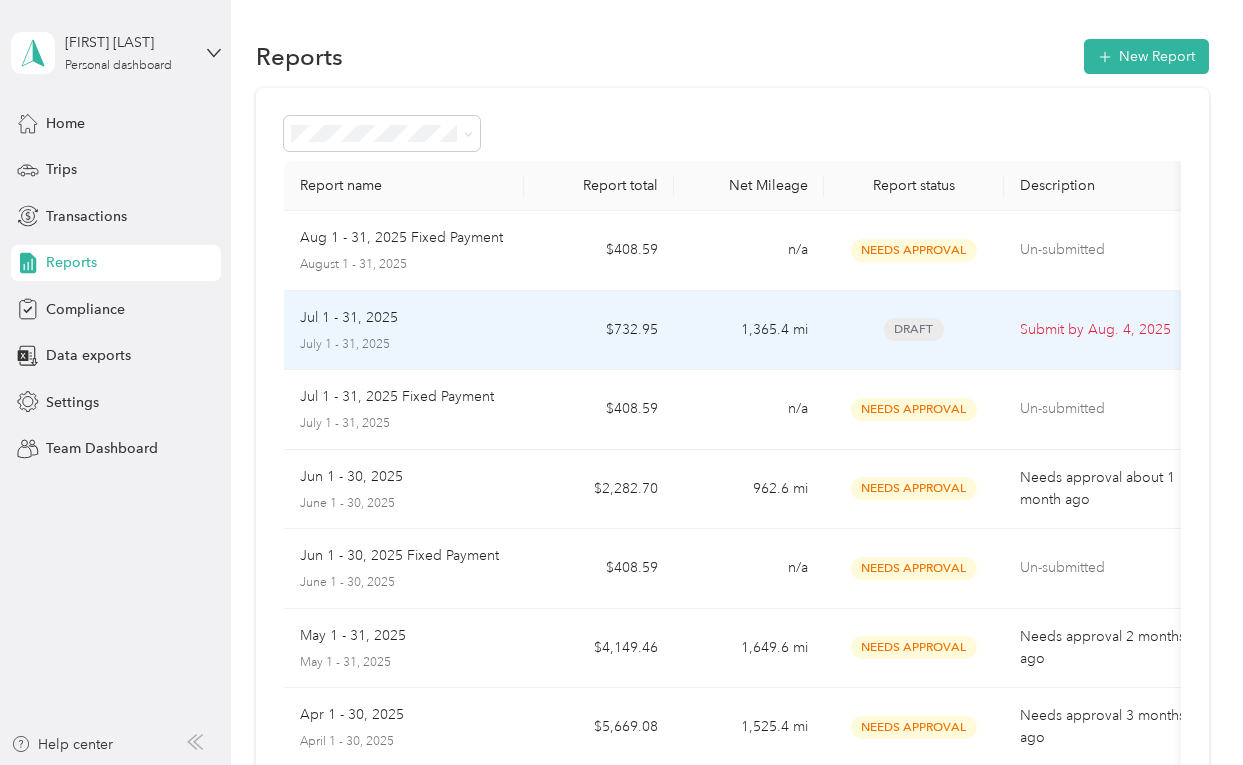click on "$732.95" at bounding box center [599, 331] 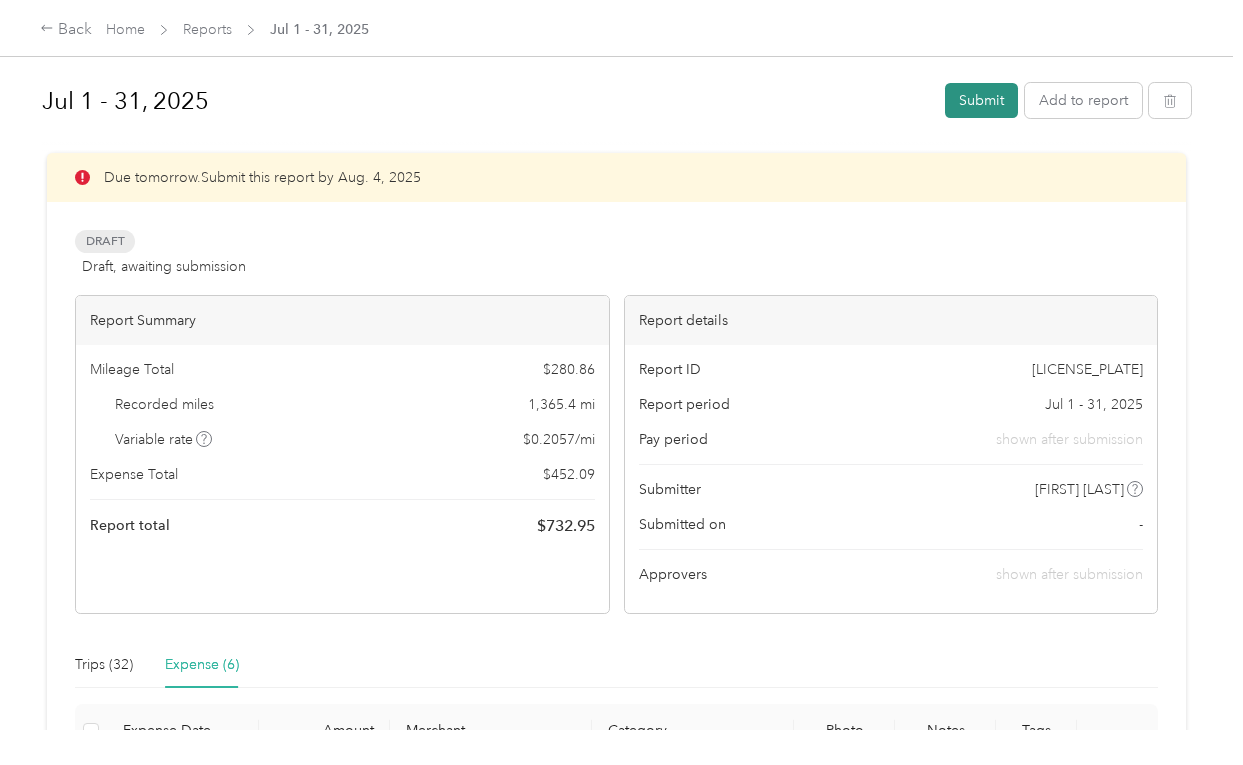 click on "Submit" at bounding box center [981, 100] 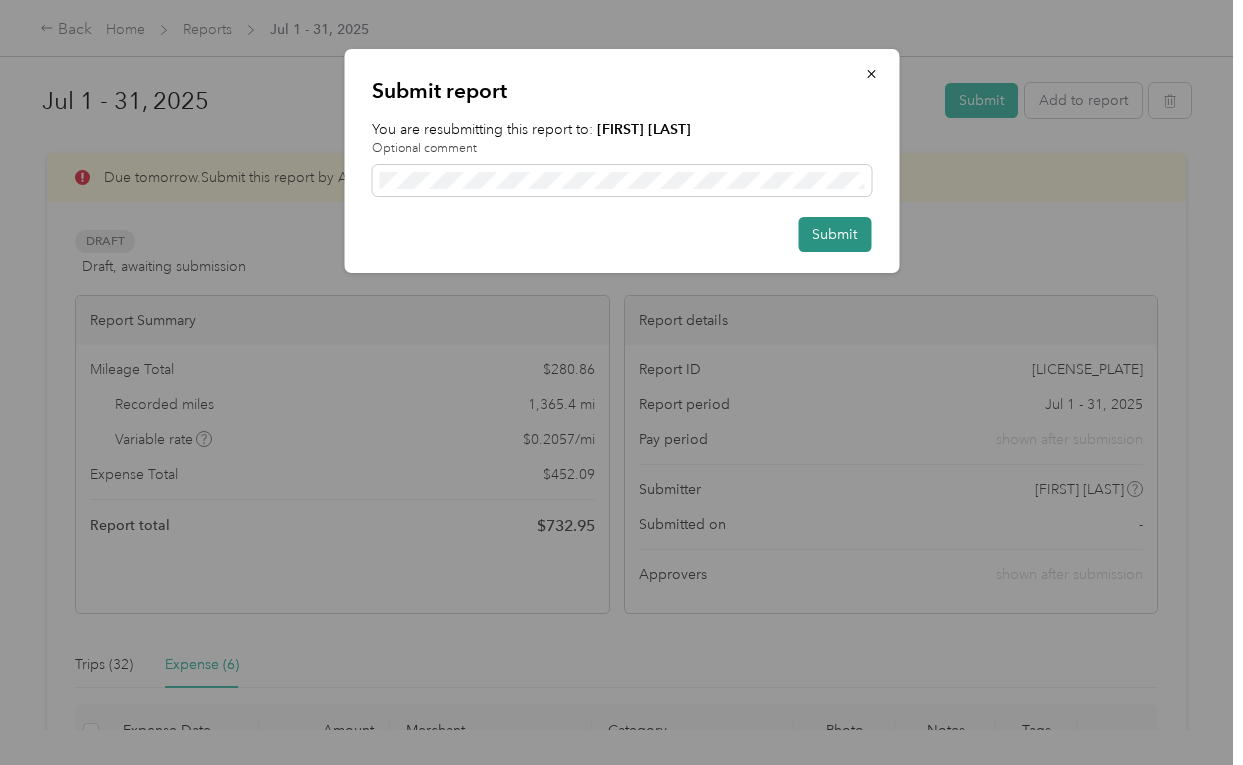 click on "Submit" at bounding box center (834, 234) 